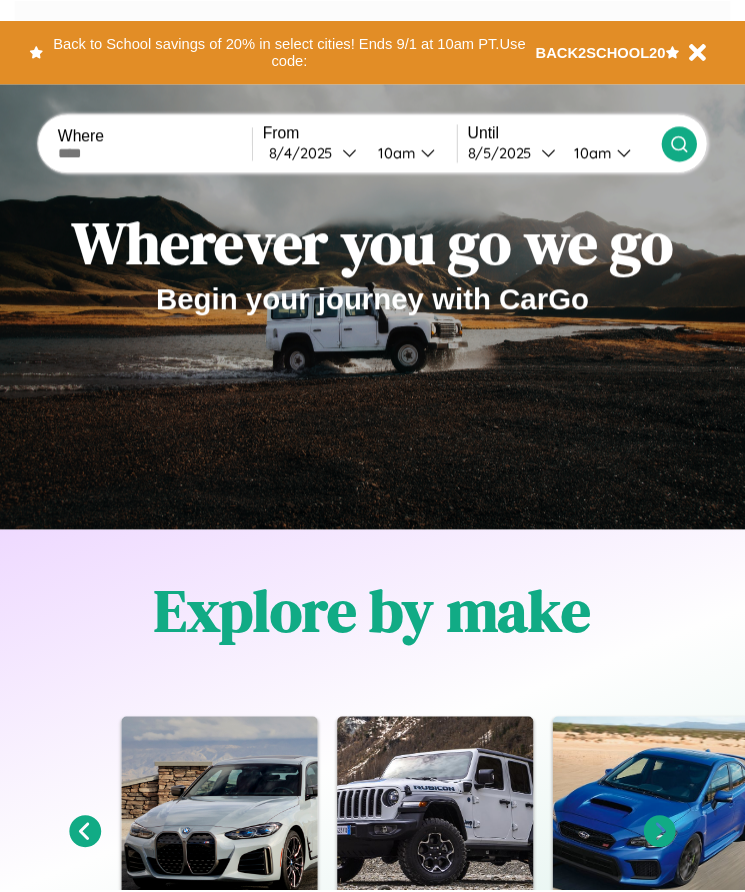 scroll, scrollTop: 0, scrollLeft: 0, axis: both 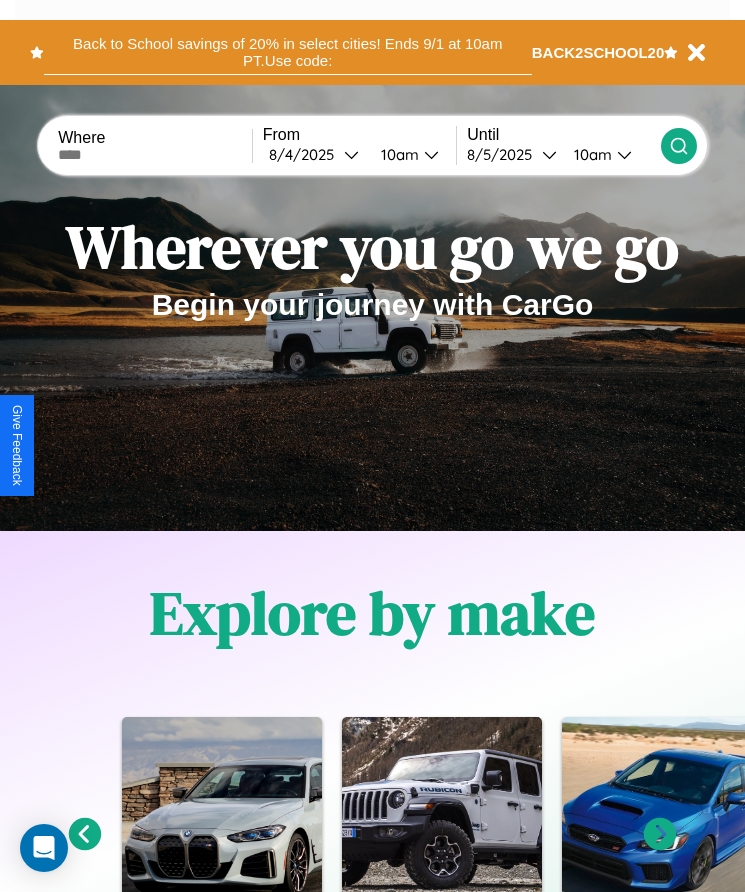 click on "Back to School savings of 20% in select cities! Ends 9/1 at 10am PT.  Use code:" at bounding box center (288, 52) 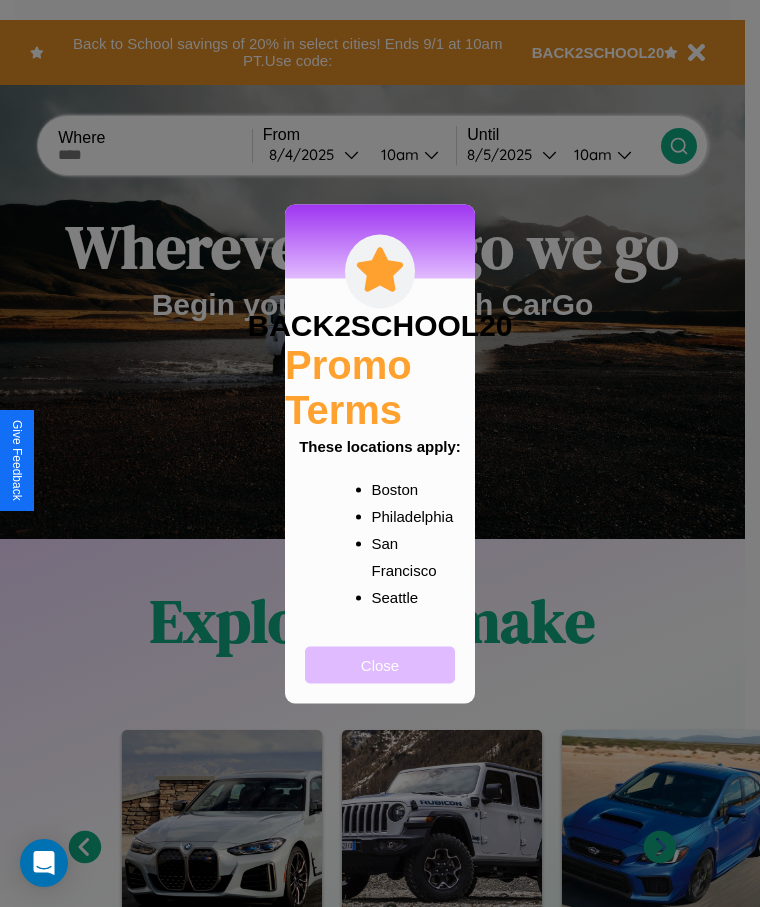 click on "Close" at bounding box center [380, 664] 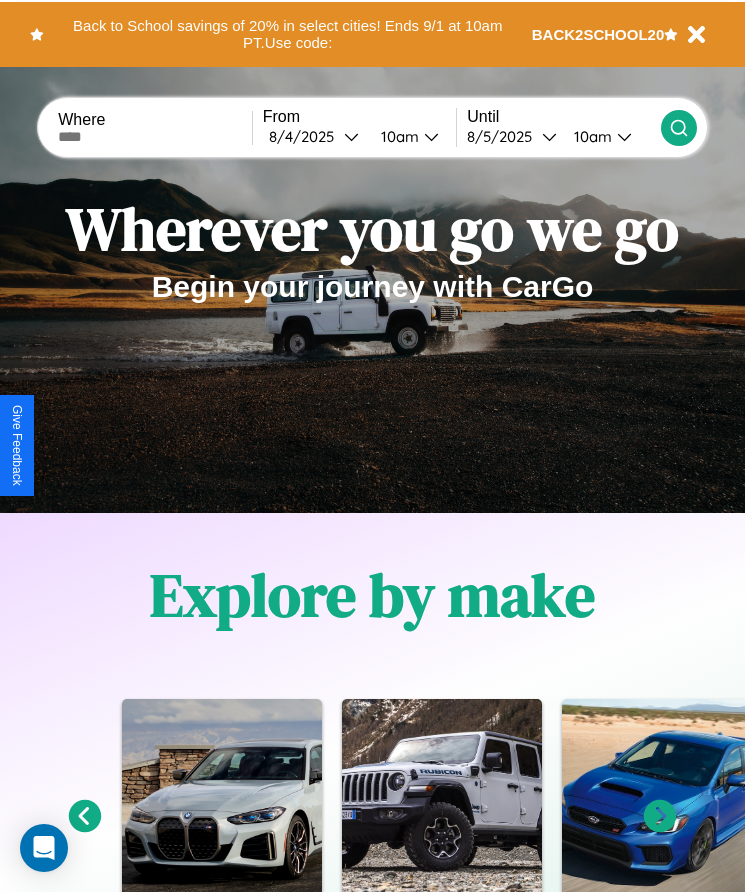 scroll, scrollTop: 1527, scrollLeft: 0, axis: vertical 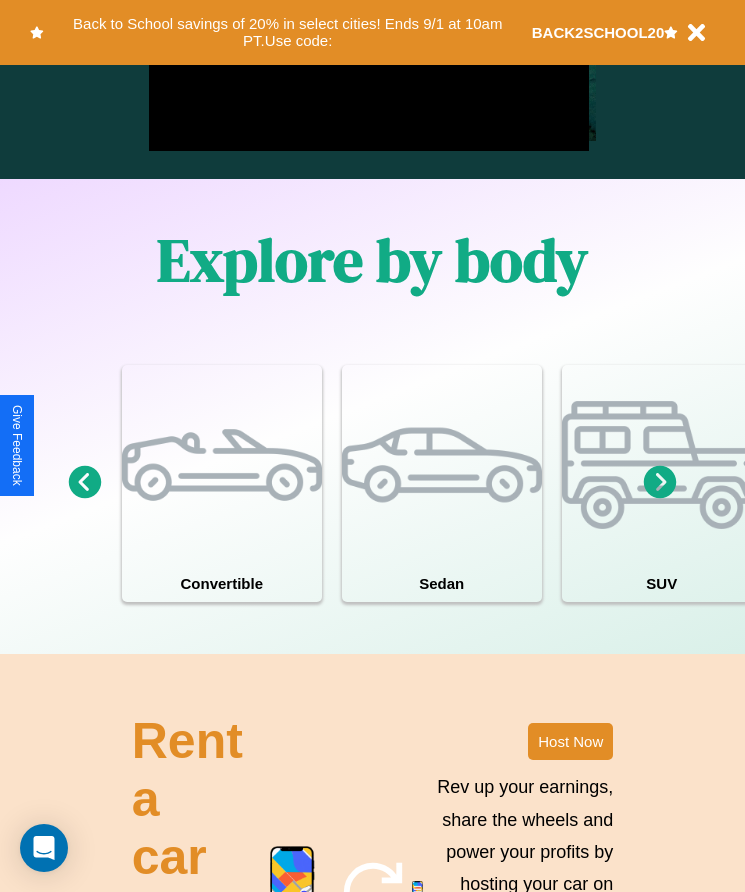 click 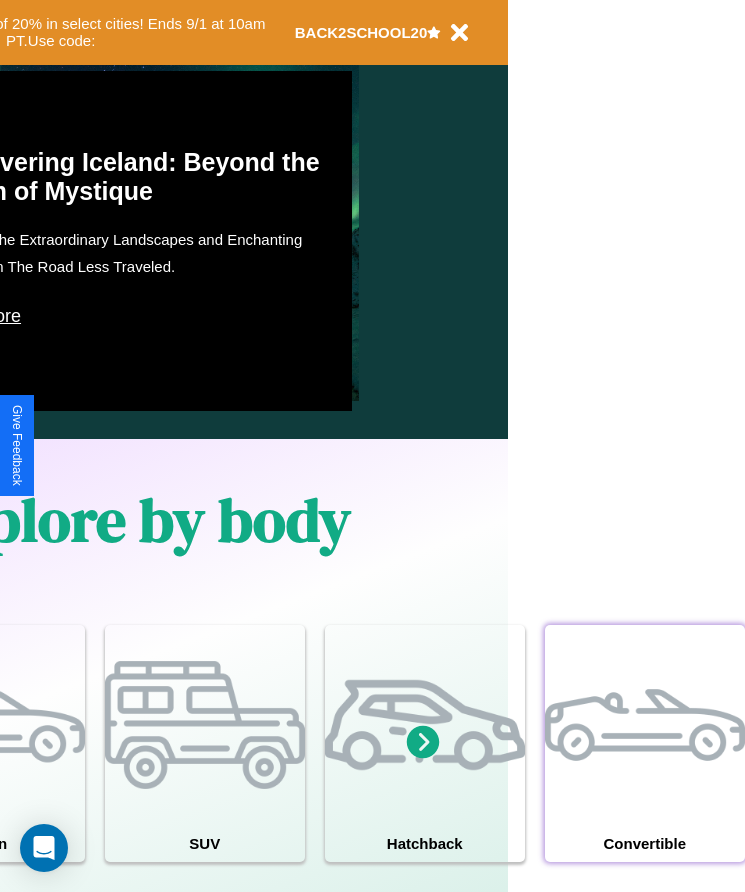 click at bounding box center [645, 725] 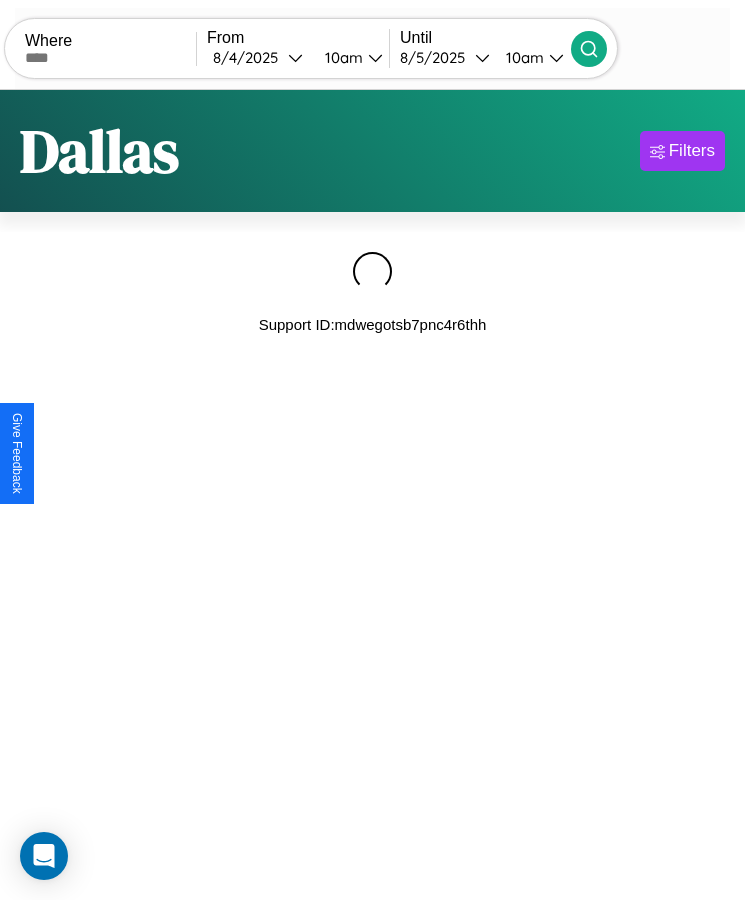 scroll, scrollTop: 0, scrollLeft: 0, axis: both 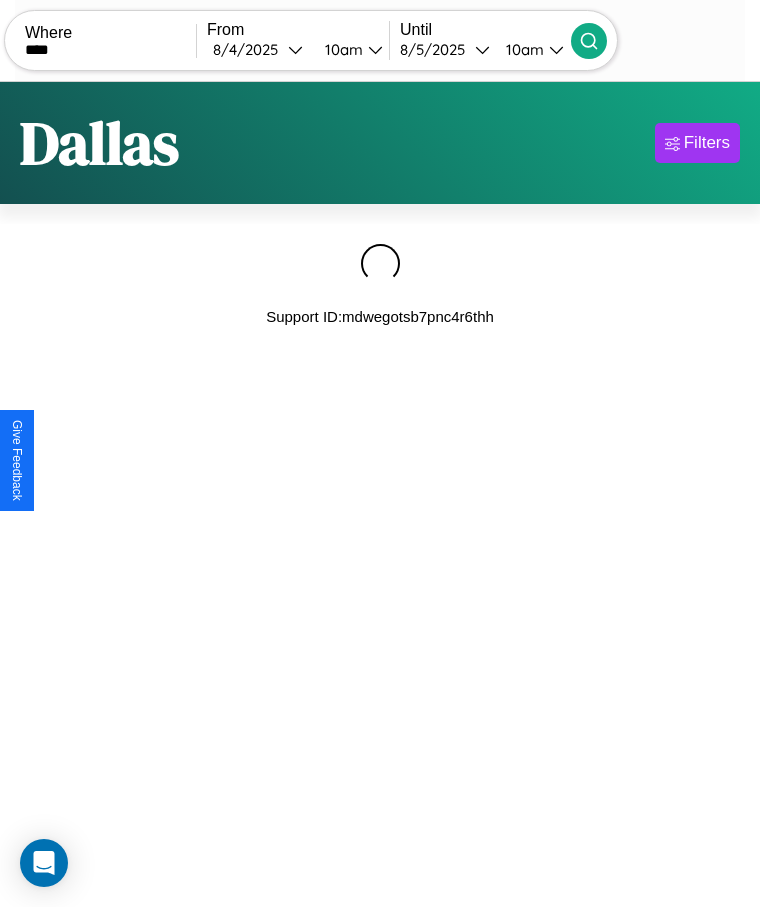 type on "****" 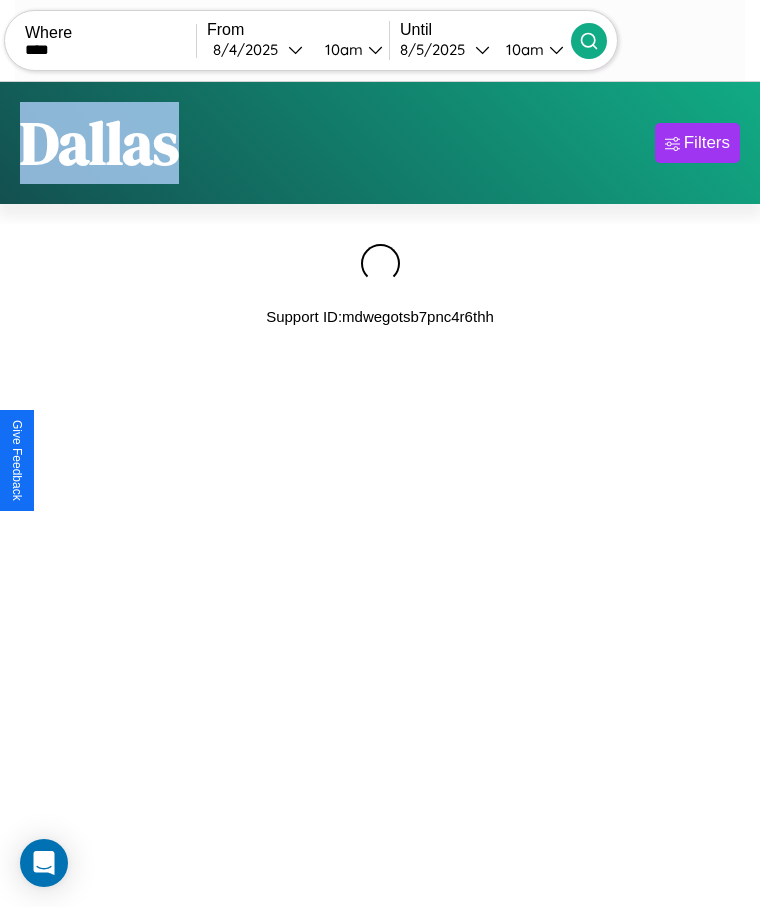 click 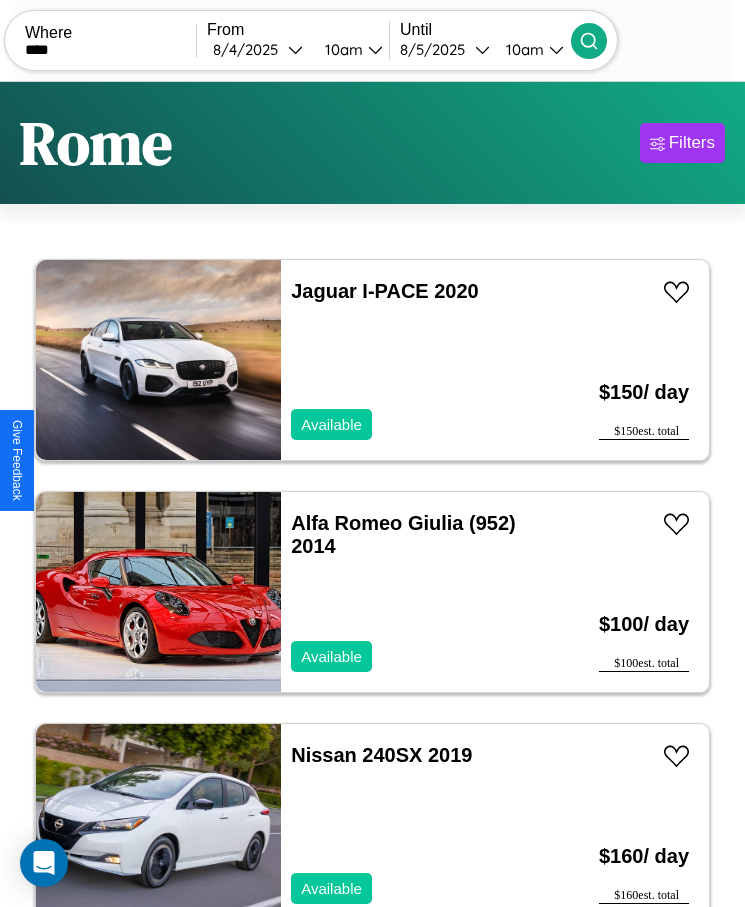 scroll, scrollTop: 50, scrollLeft: 0, axis: vertical 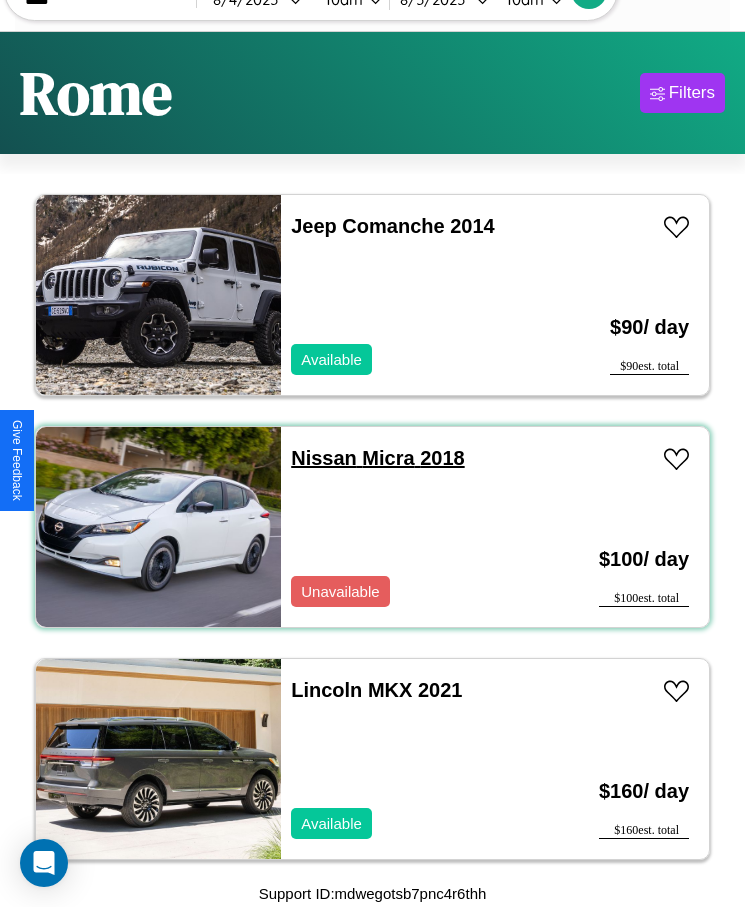 click on "Nissan   Micra   2018" at bounding box center (377, 458) 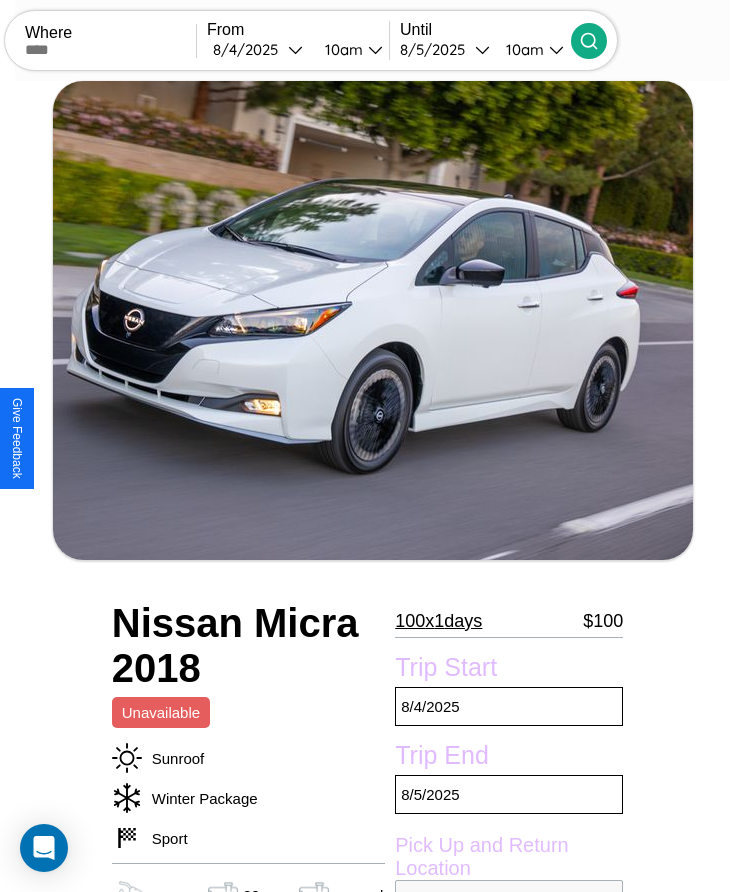 scroll, scrollTop: 805, scrollLeft: 0, axis: vertical 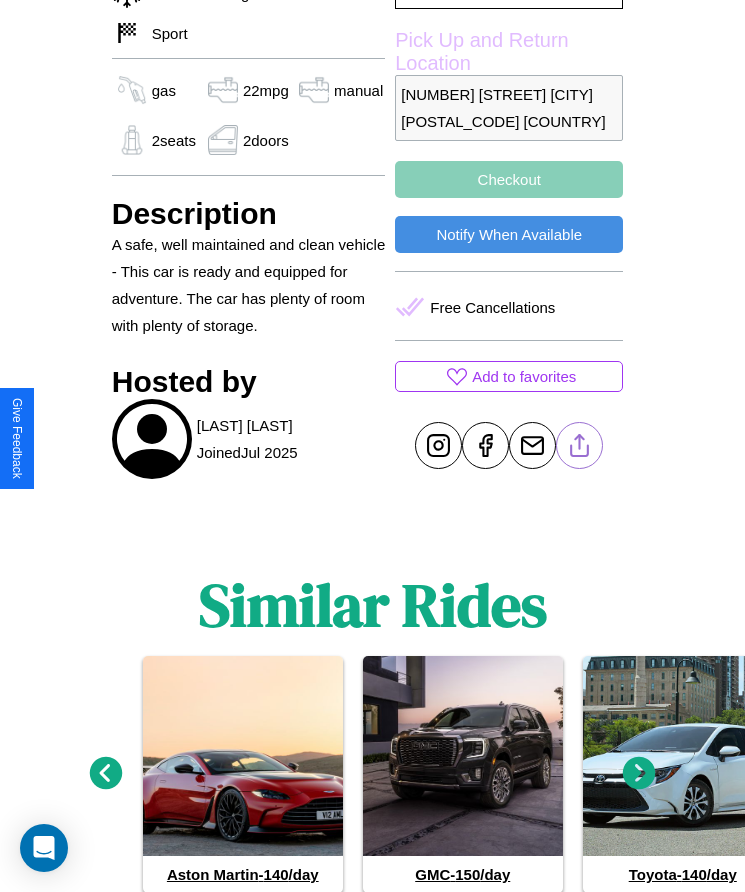 click 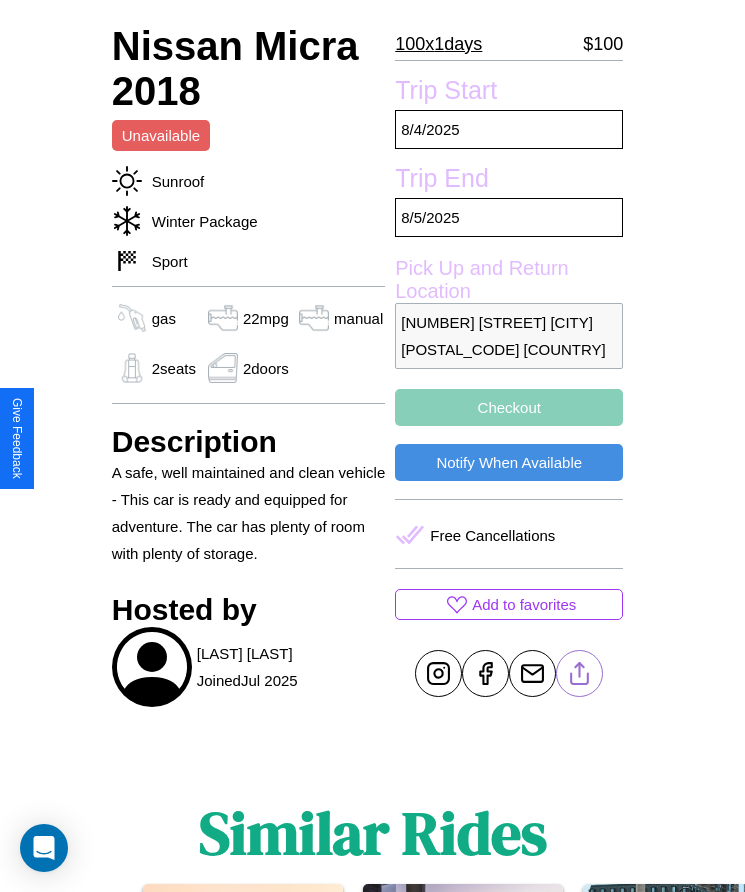 scroll, scrollTop: 539, scrollLeft: 0, axis: vertical 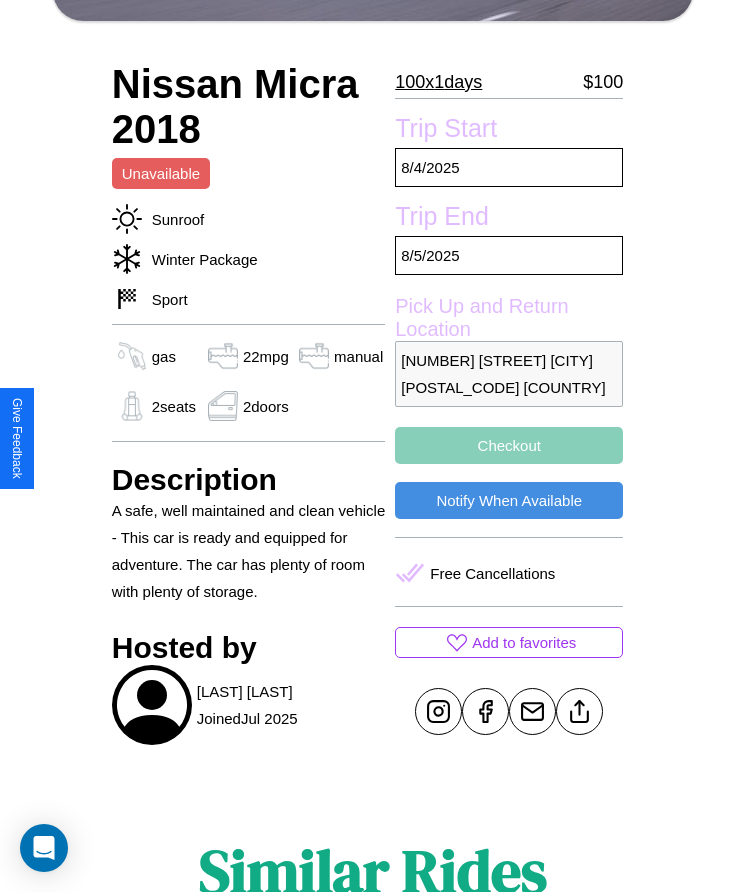 click on "Checkout" at bounding box center [509, 445] 